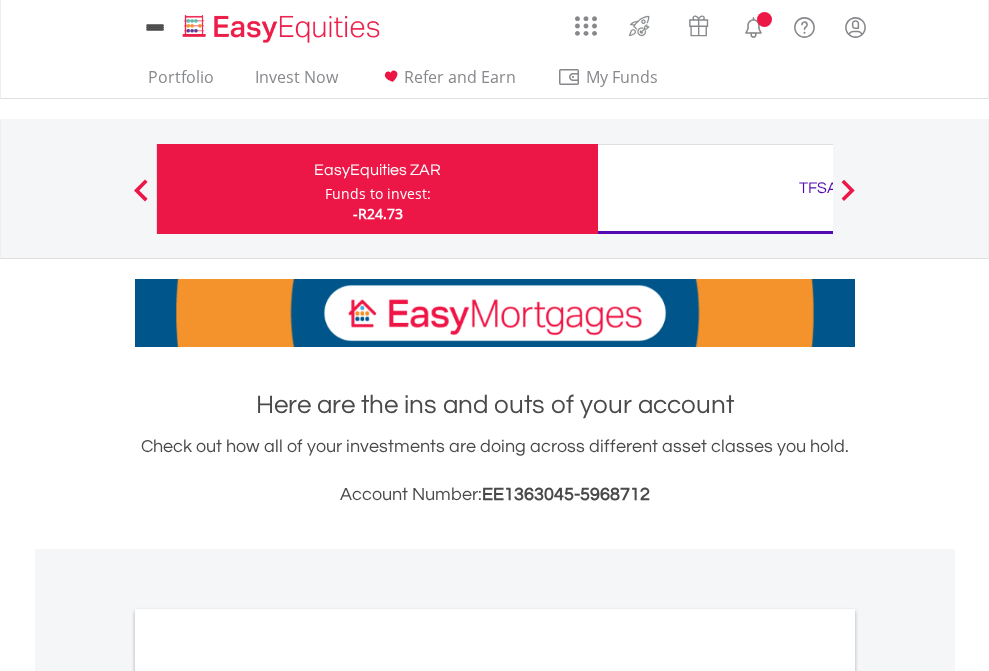 scroll, scrollTop: 0, scrollLeft: 0, axis: both 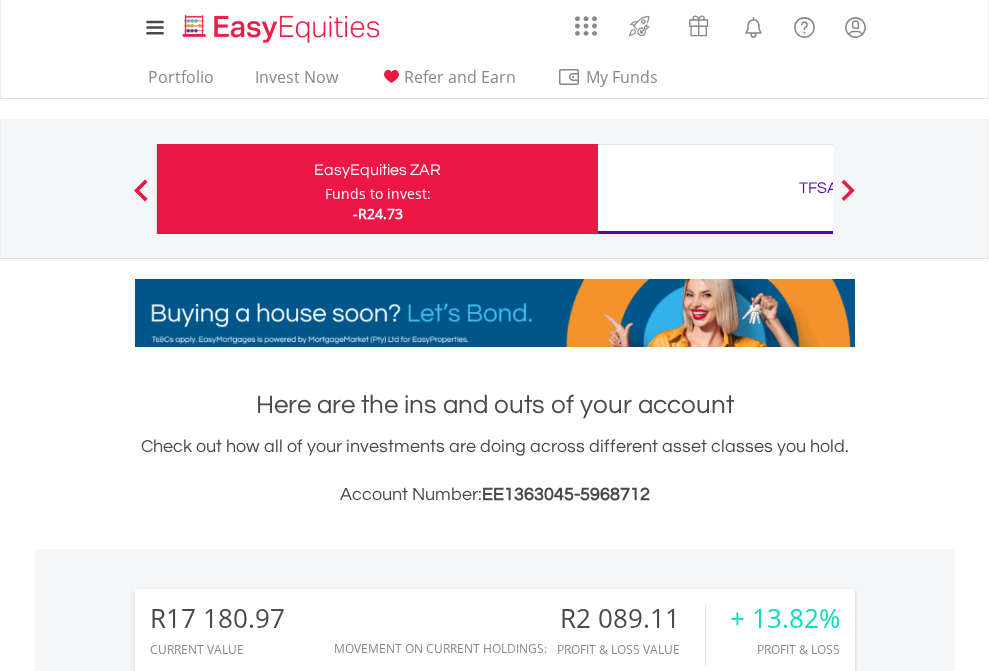 click on "Funds to invest:" at bounding box center [378, 194] 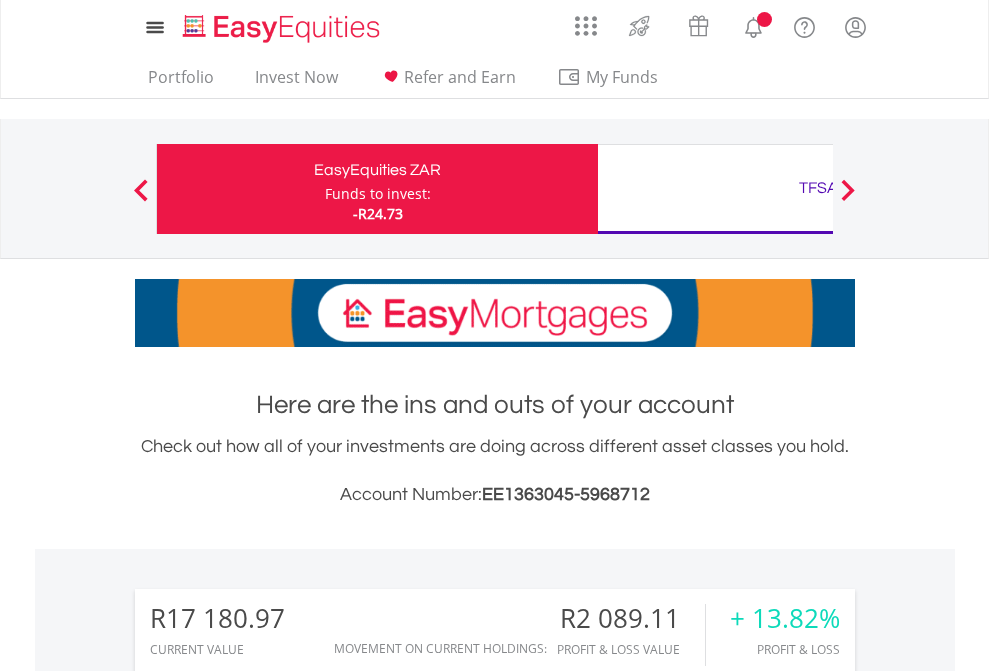 scroll, scrollTop: 0, scrollLeft: 0, axis: both 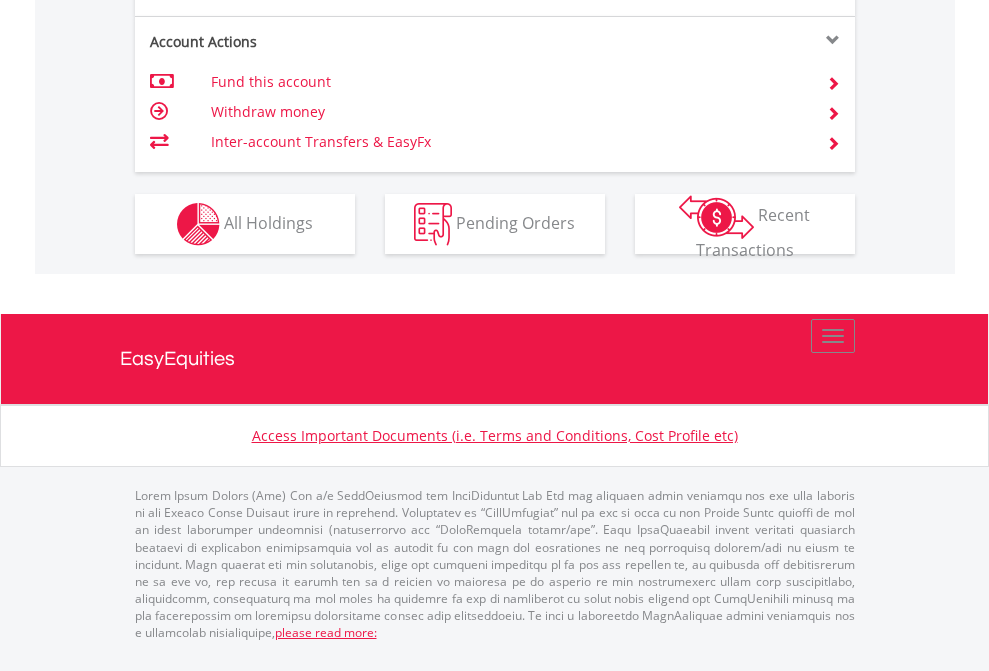 click on "Investment types" at bounding box center (706, -337) 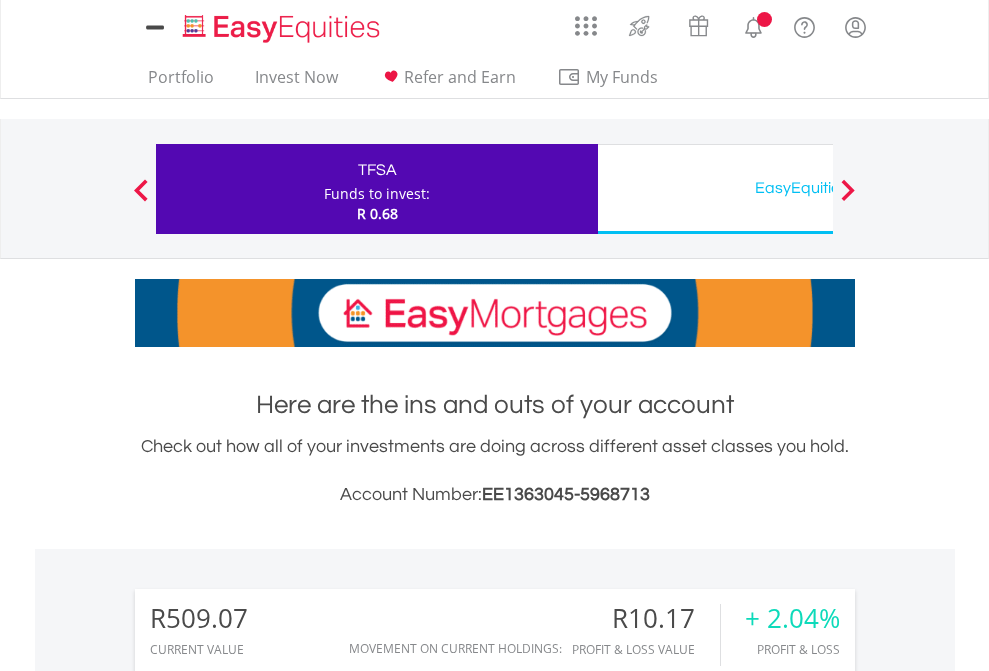 scroll, scrollTop: 0, scrollLeft: 0, axis: both 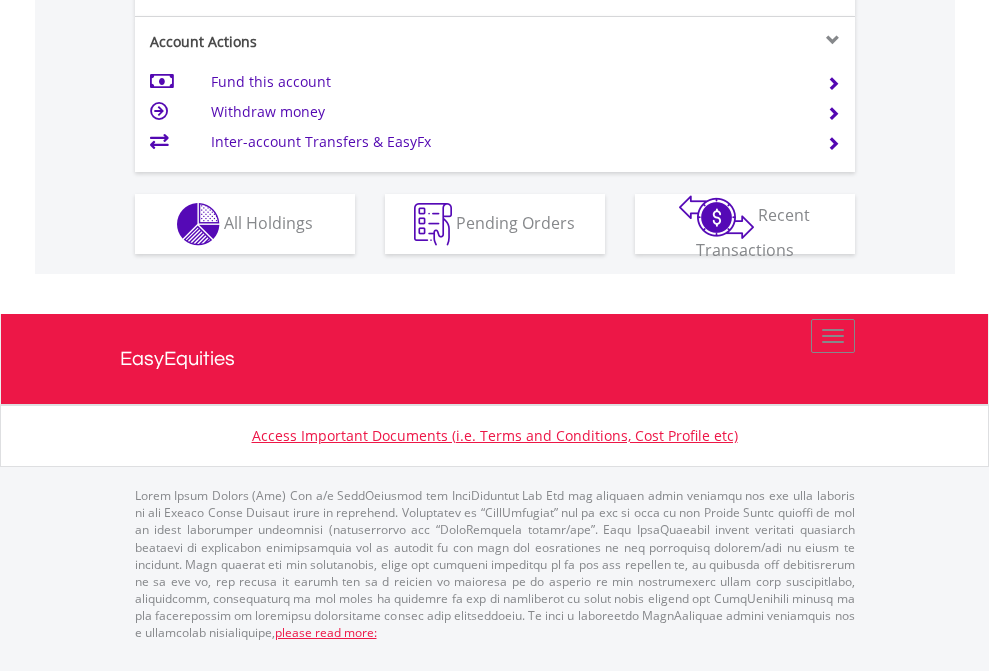 click on "Investment types" at bounding box center [706, -337] 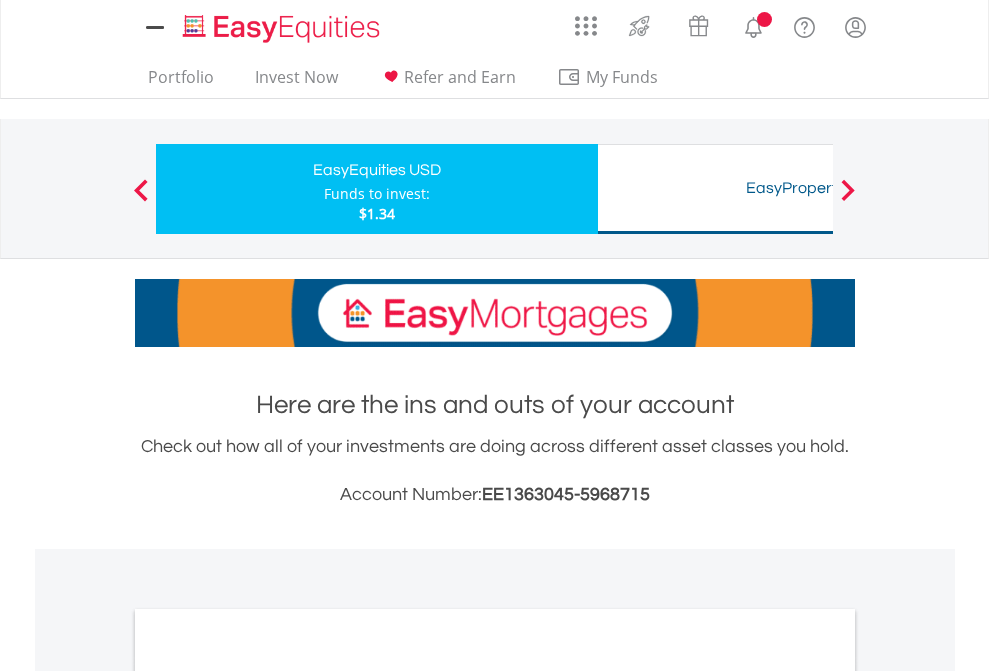 scroll, scrollTop: 0, scrollLeft: 0, axis: both 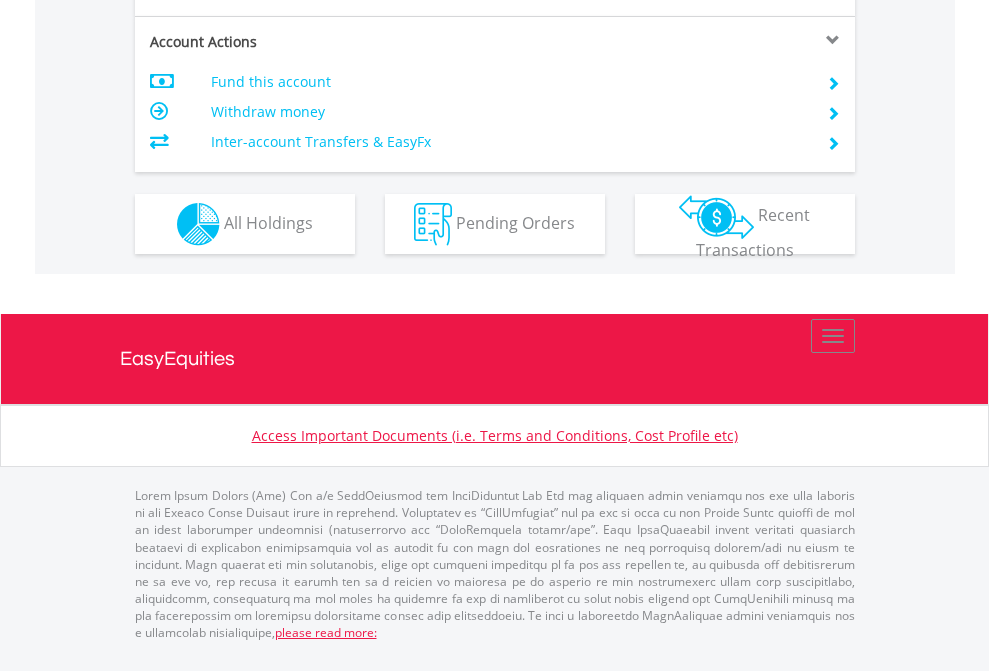 click on "Investment types" at bounding box center [706, -337] 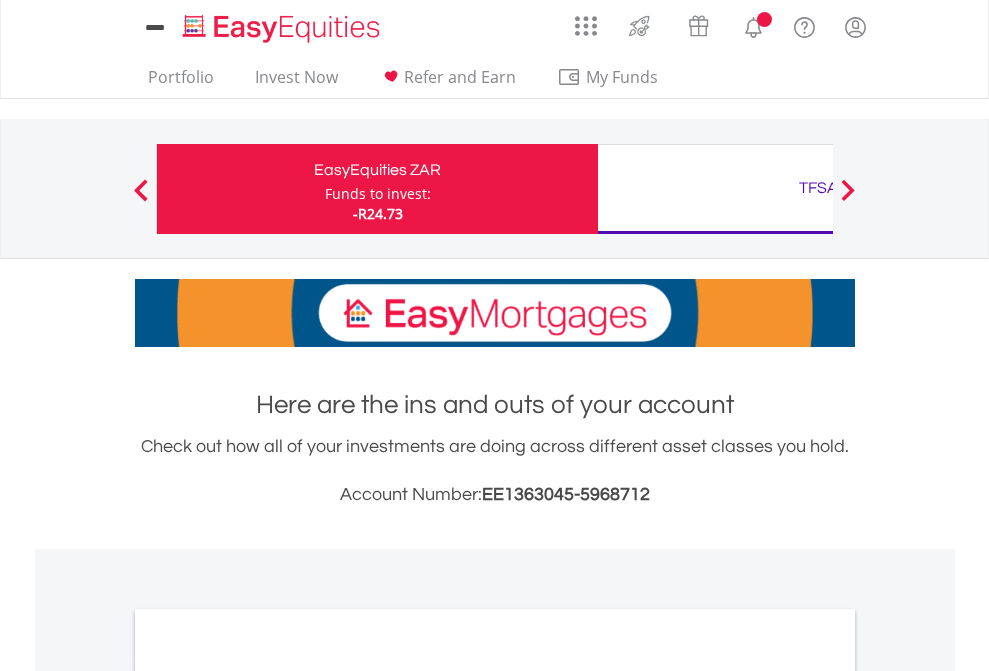 scroll, scrollTop: 0, scrollLeft: 0, axis: both 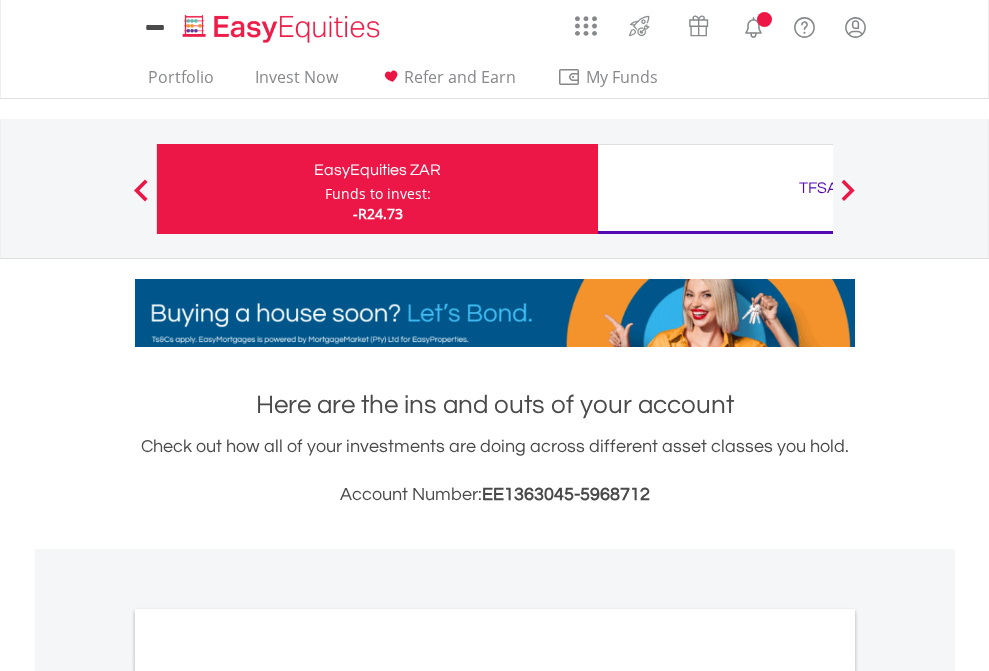 click on "All Holdings" at bounding box center (268, 1096) 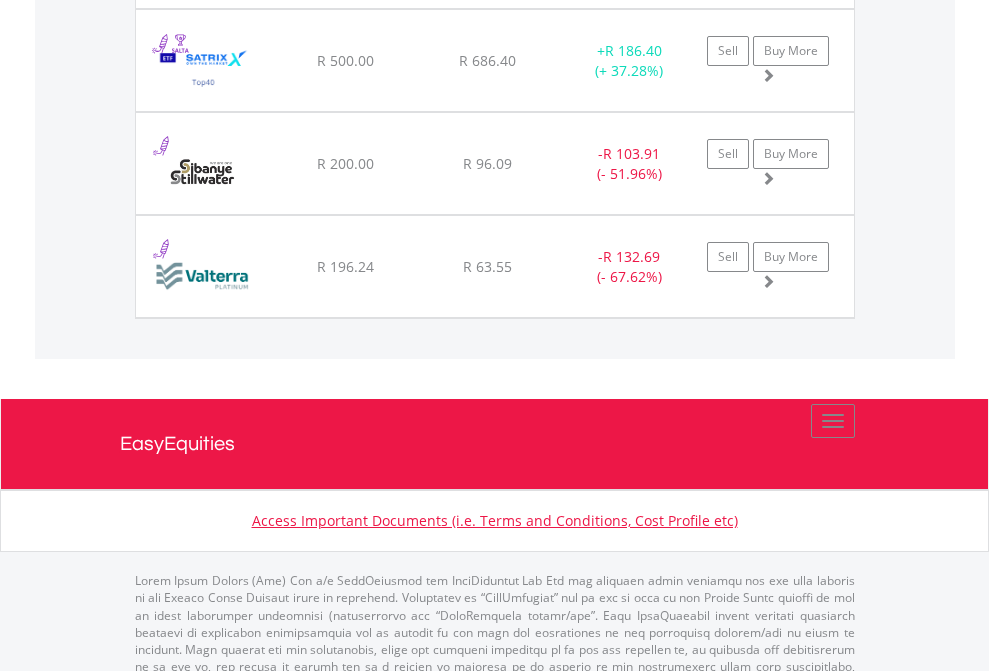 scroll, scrollTop: 2305, scrollLeft: 0, axis: vertical 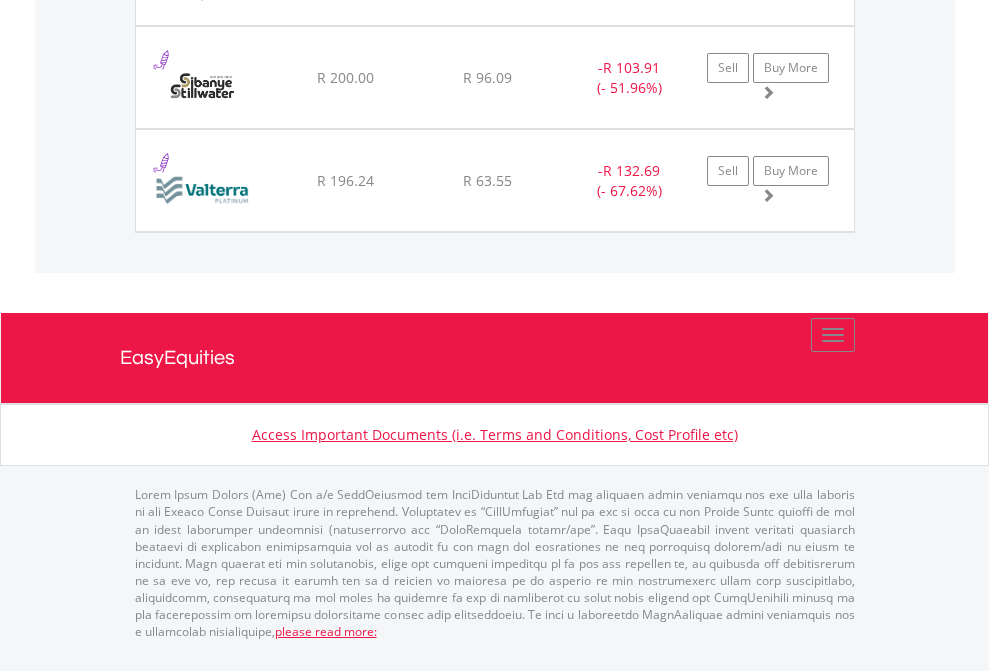click on "TFSA" at bounding box center [818, -1831] 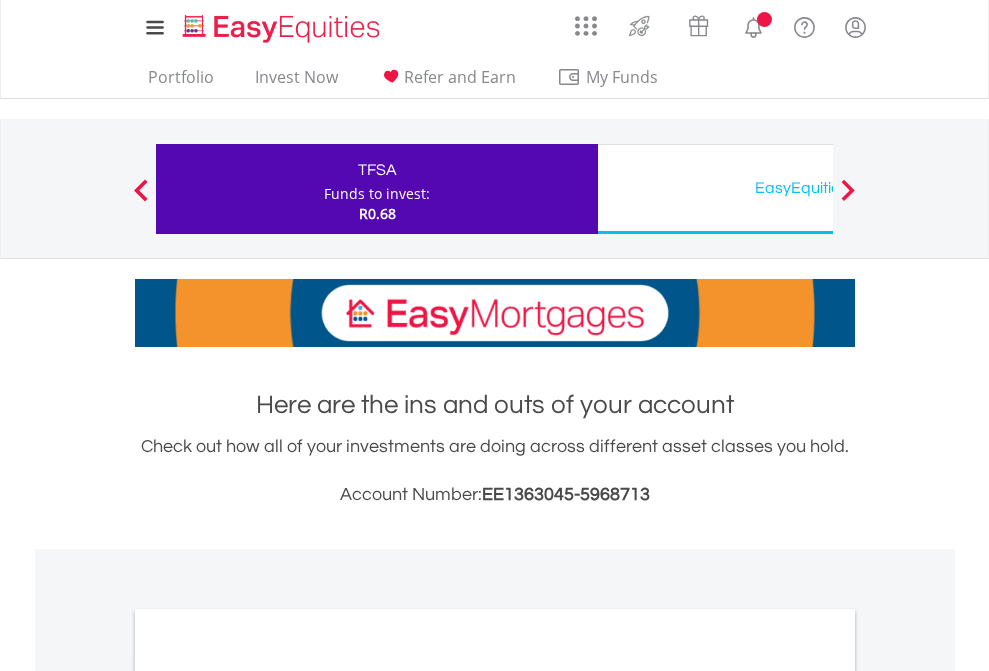 scroll, scrollTop: 1202, scrollLeft: 0, axis: vertical 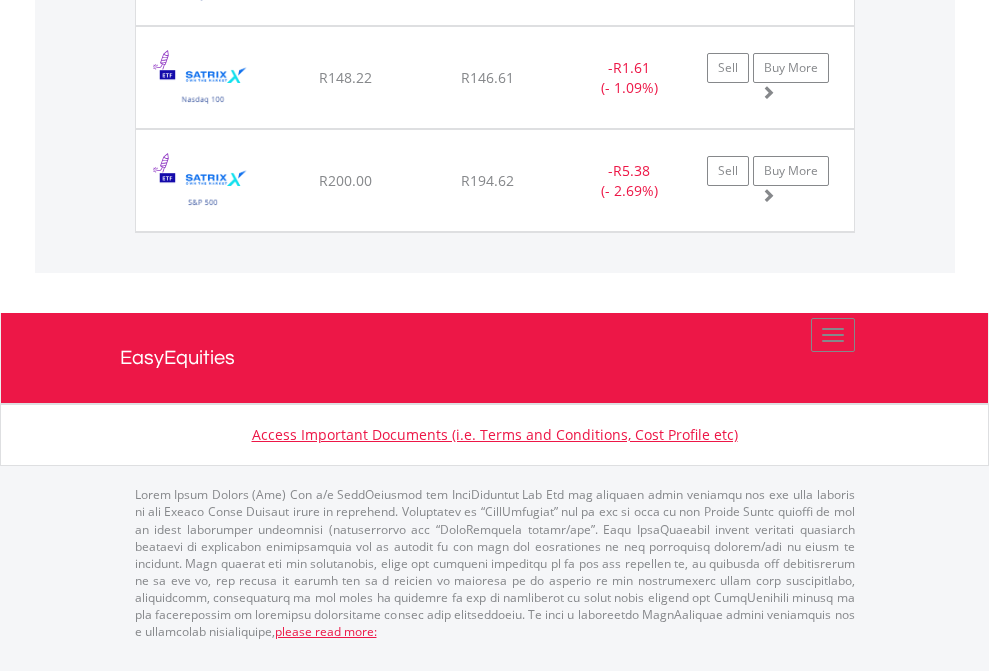 click on "EasyEquities USD" at bounding box center [818, -1545] 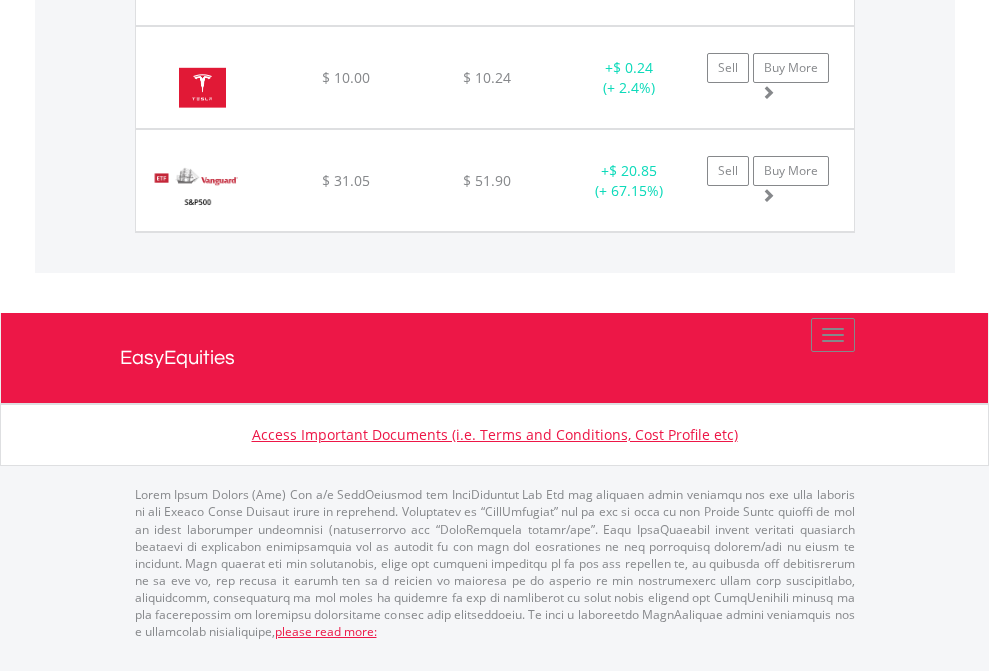 scroll, scrollTop: 2265, scrollLeft: 0, axis: vertical 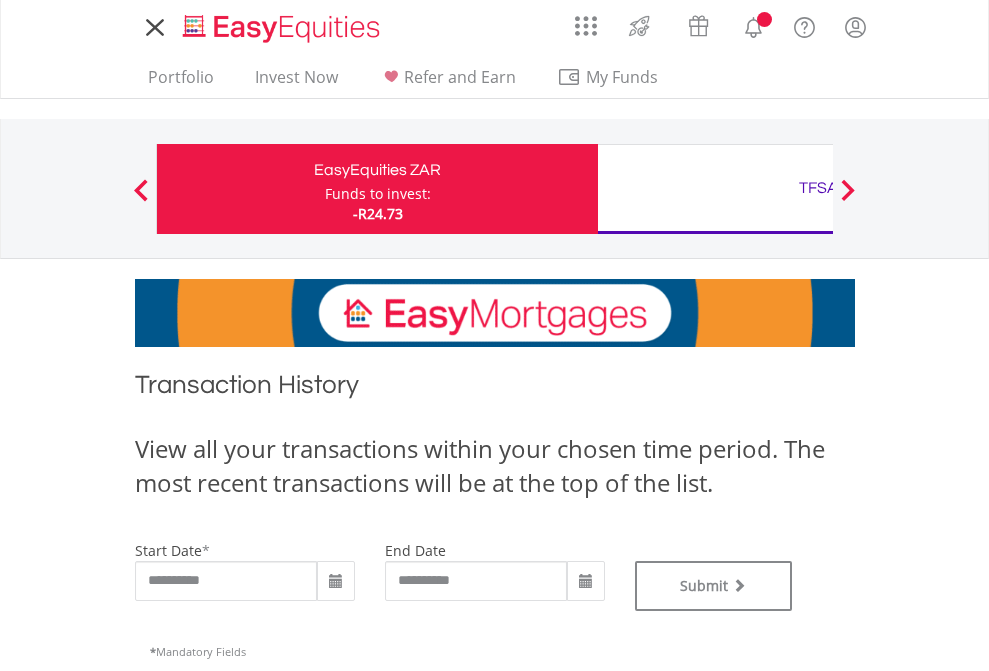 type on "**********" 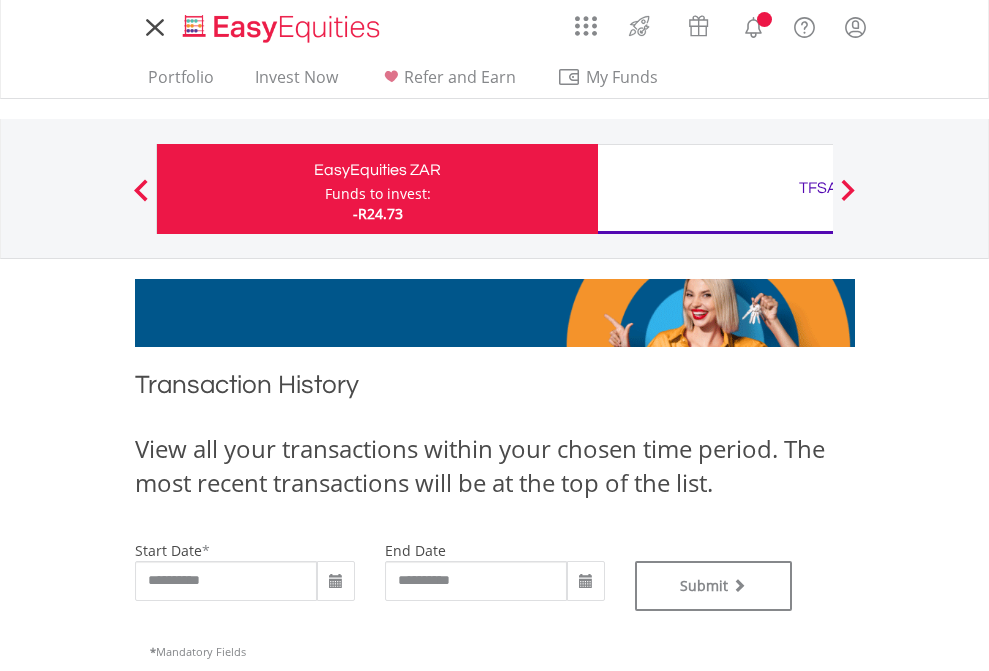 type on "**********" 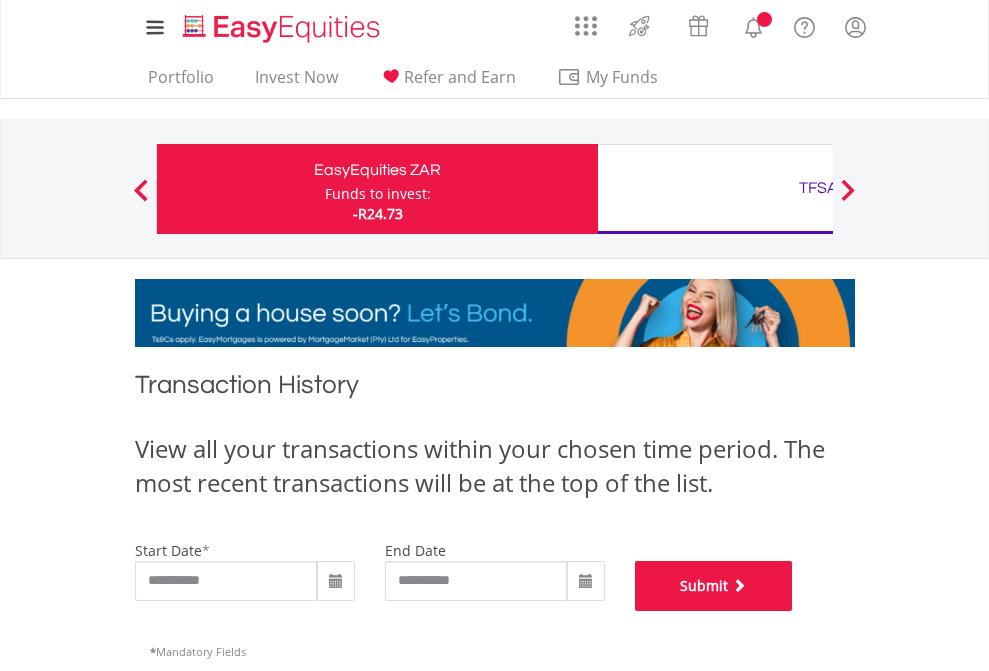 click on "Submit" at bounding box center (714, 586) 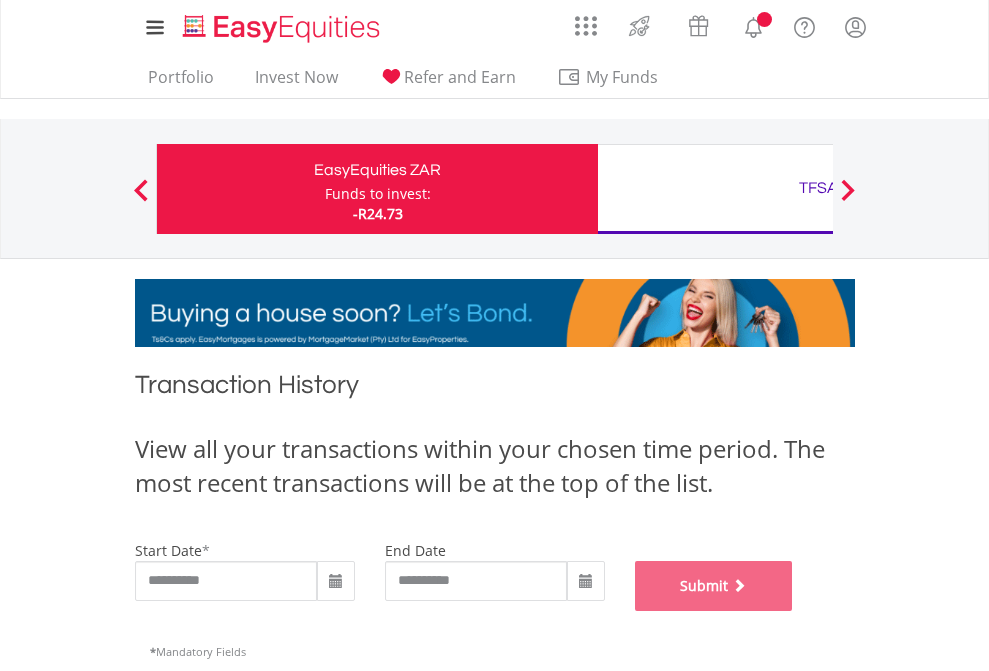 scroll, scrollTop: 811, scrollLeft: 0, axis: vertical 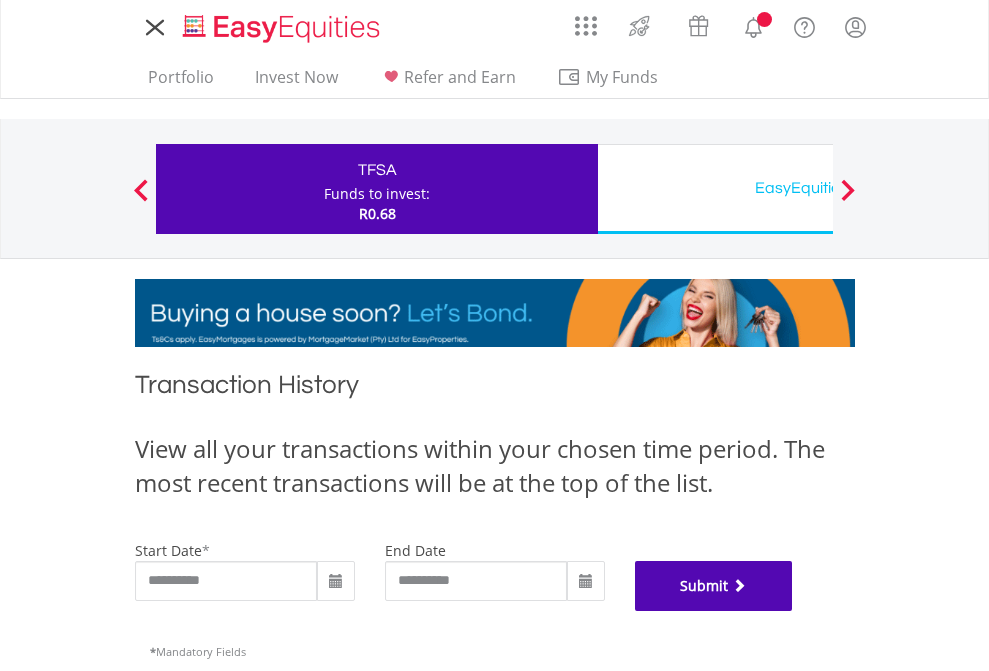 click on "Submit" at bounding box center [714, 586] 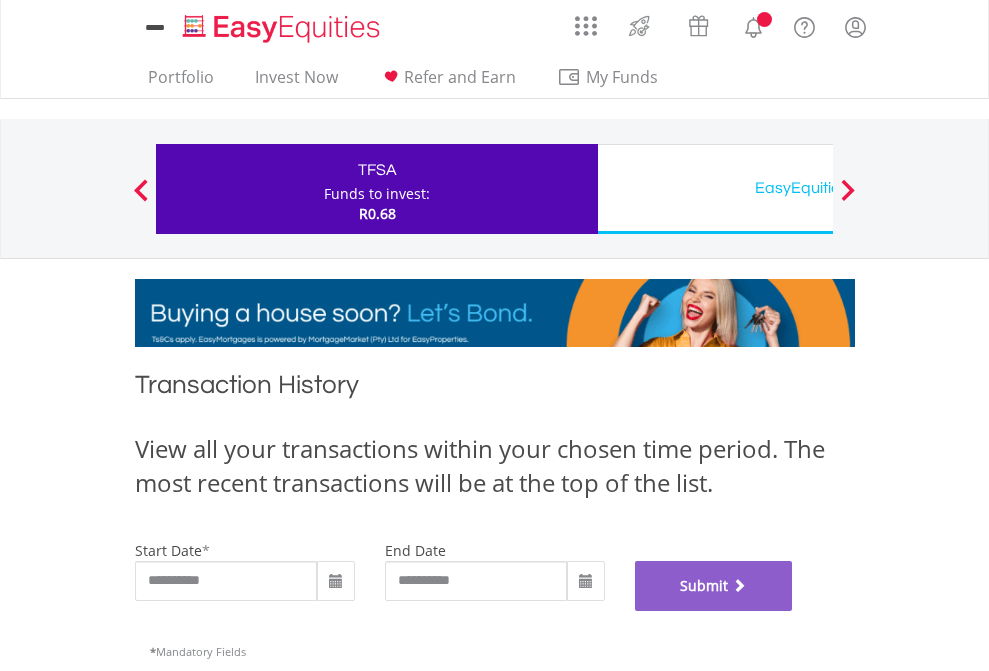scroll, scrollTop: 811, scrollLeft: 0, axis: vertical 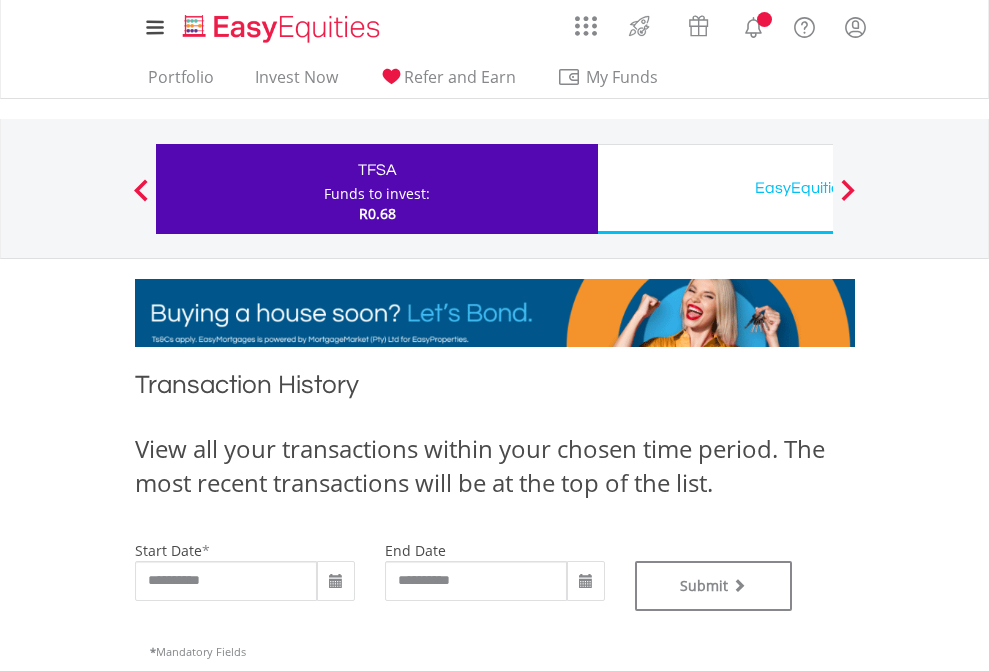 click on "EasyEquities USD" at bounding box center (818, 188) 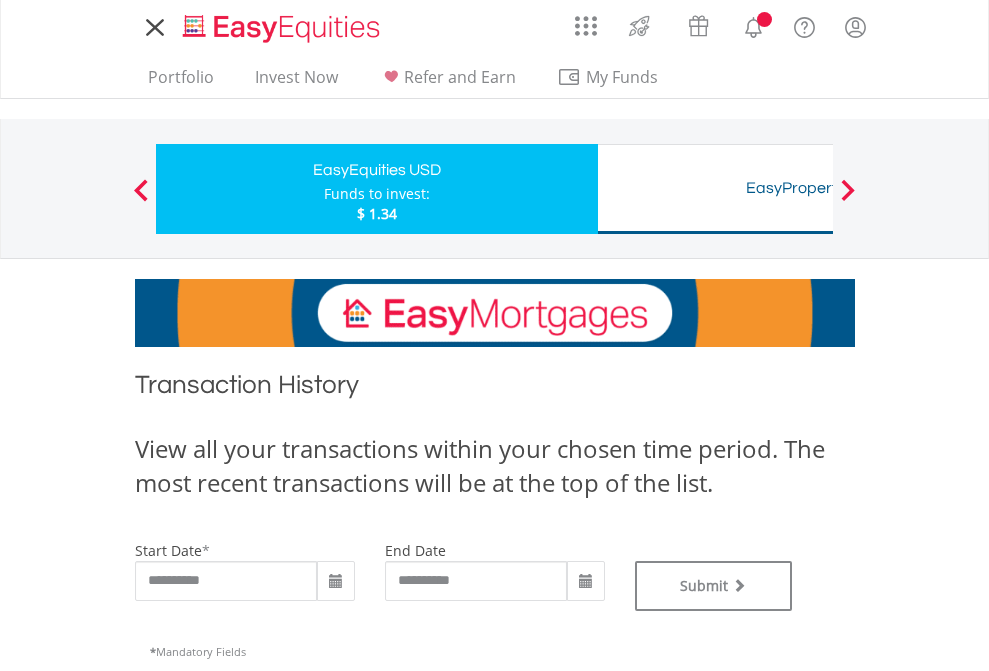 scroll, scrollTop: 0, scrollLeft: 0, axis: both 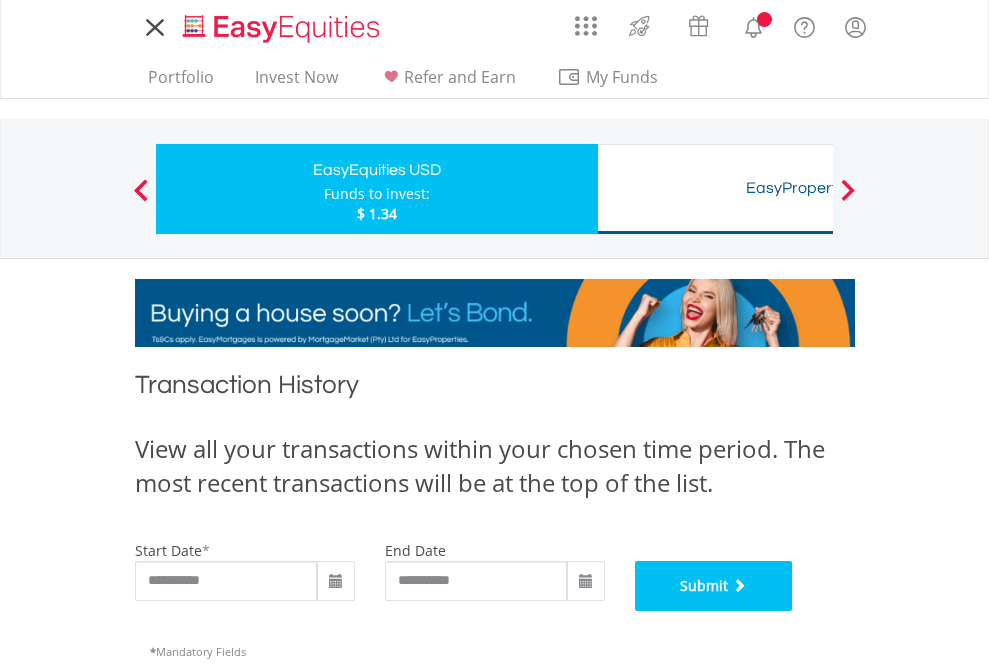 click on "Submit" at bounding box center (714, 586) 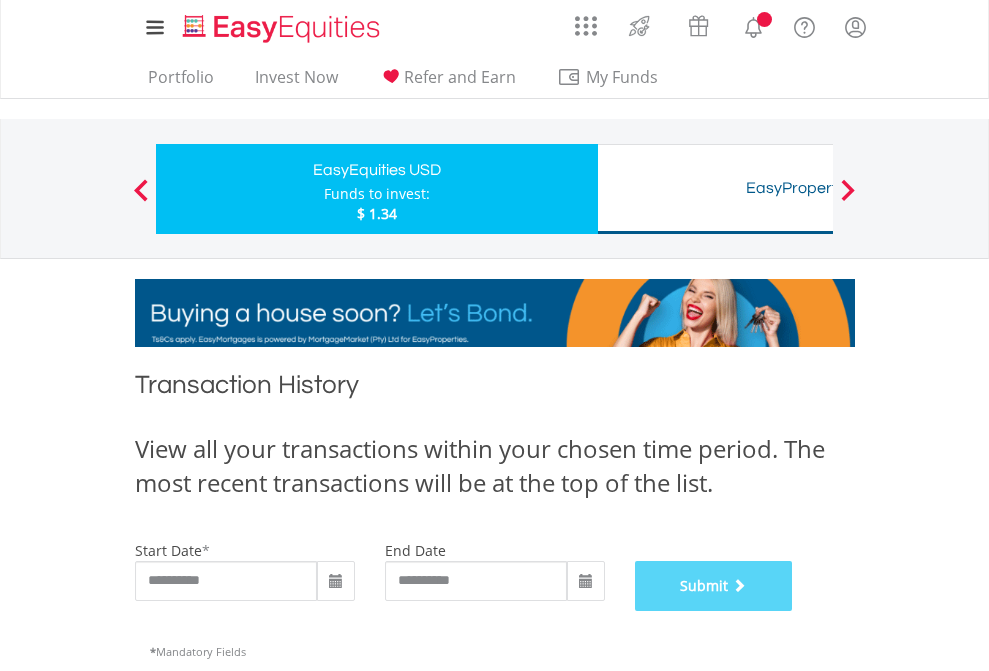 scroll, scrollTop: 811, scrollLeft: 0, axis: vertical 